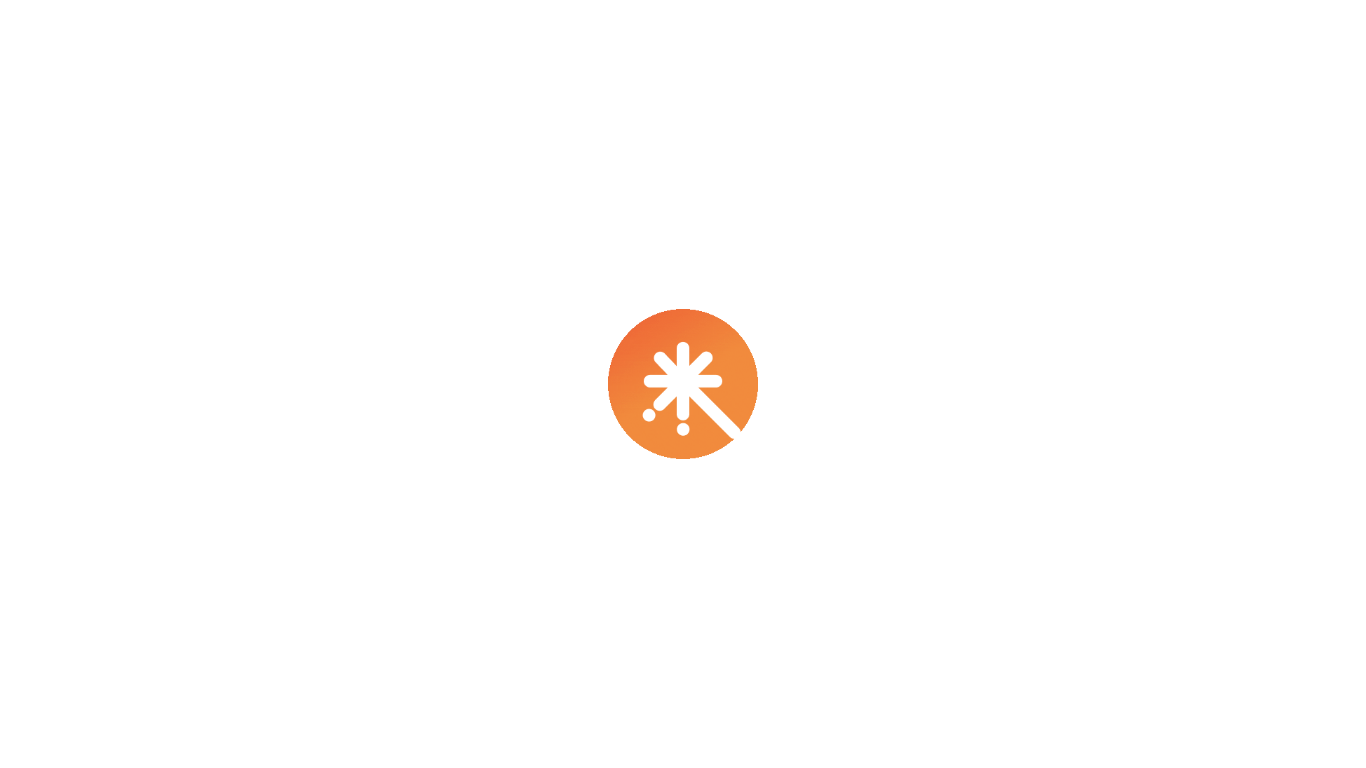 scroll, scrollTop: 0, scrollLeft: 0, axis: both 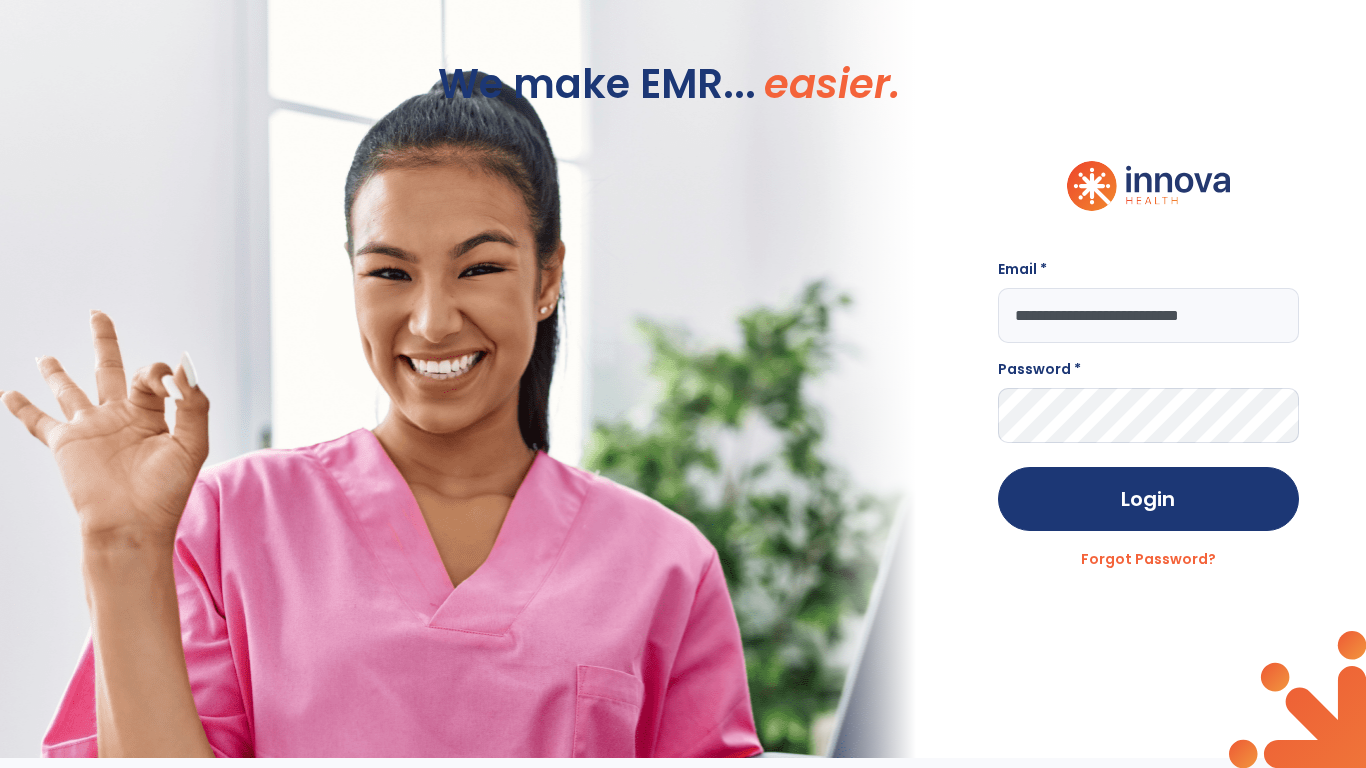 type on "**********" 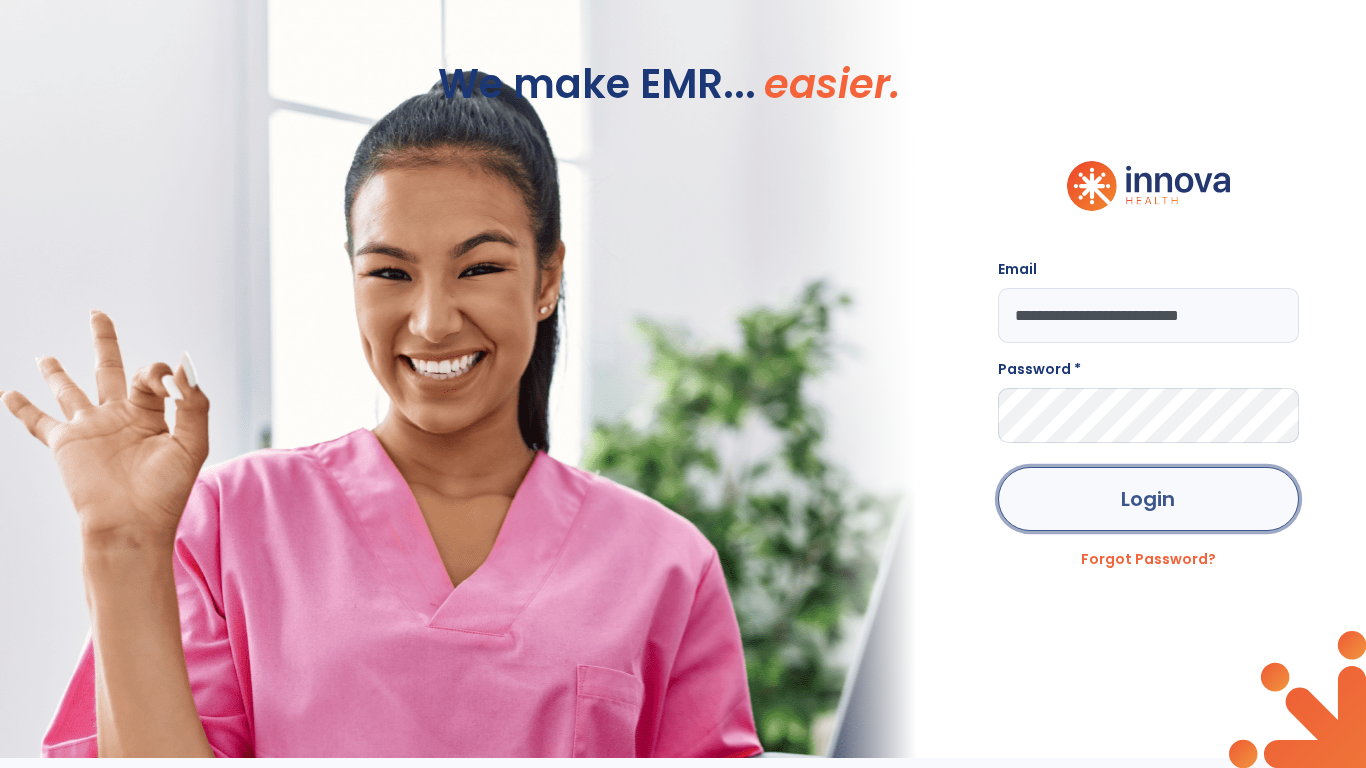 click on "Login" 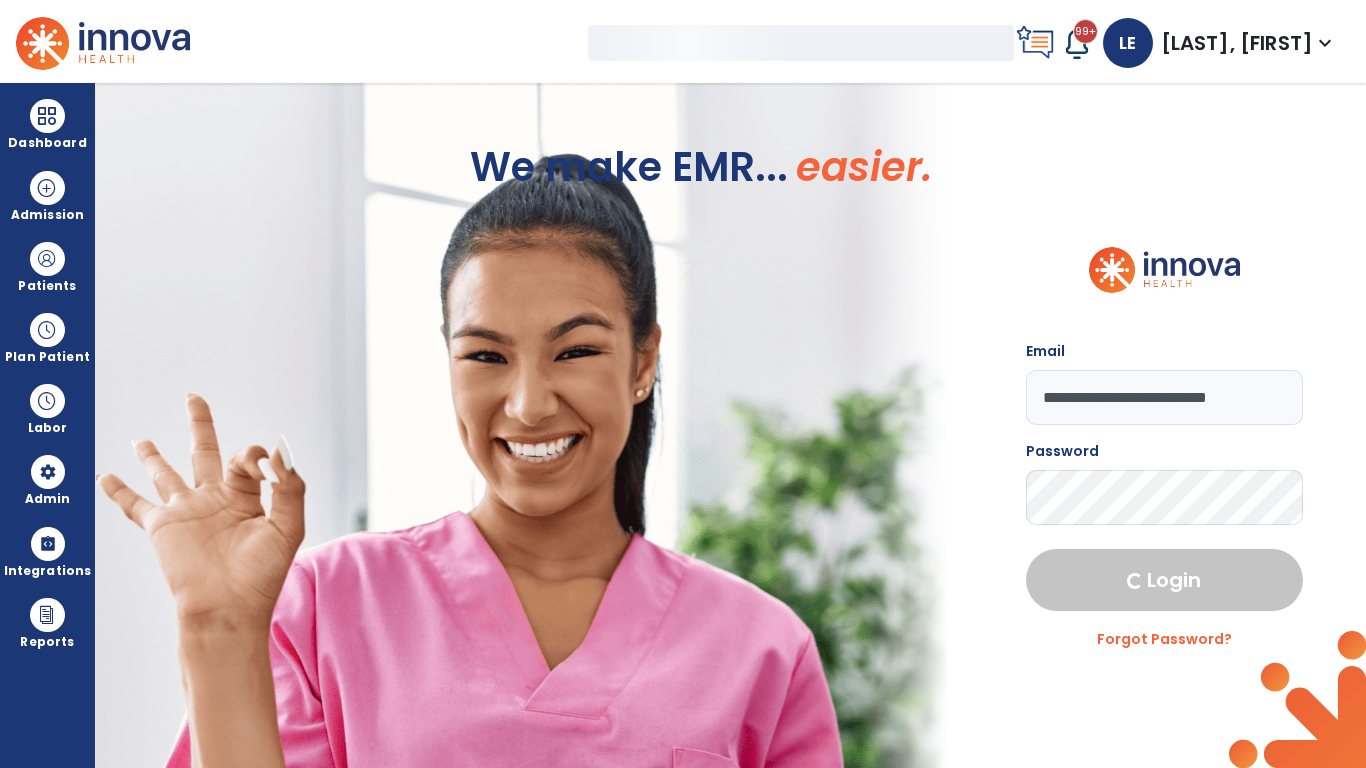 select on "***" 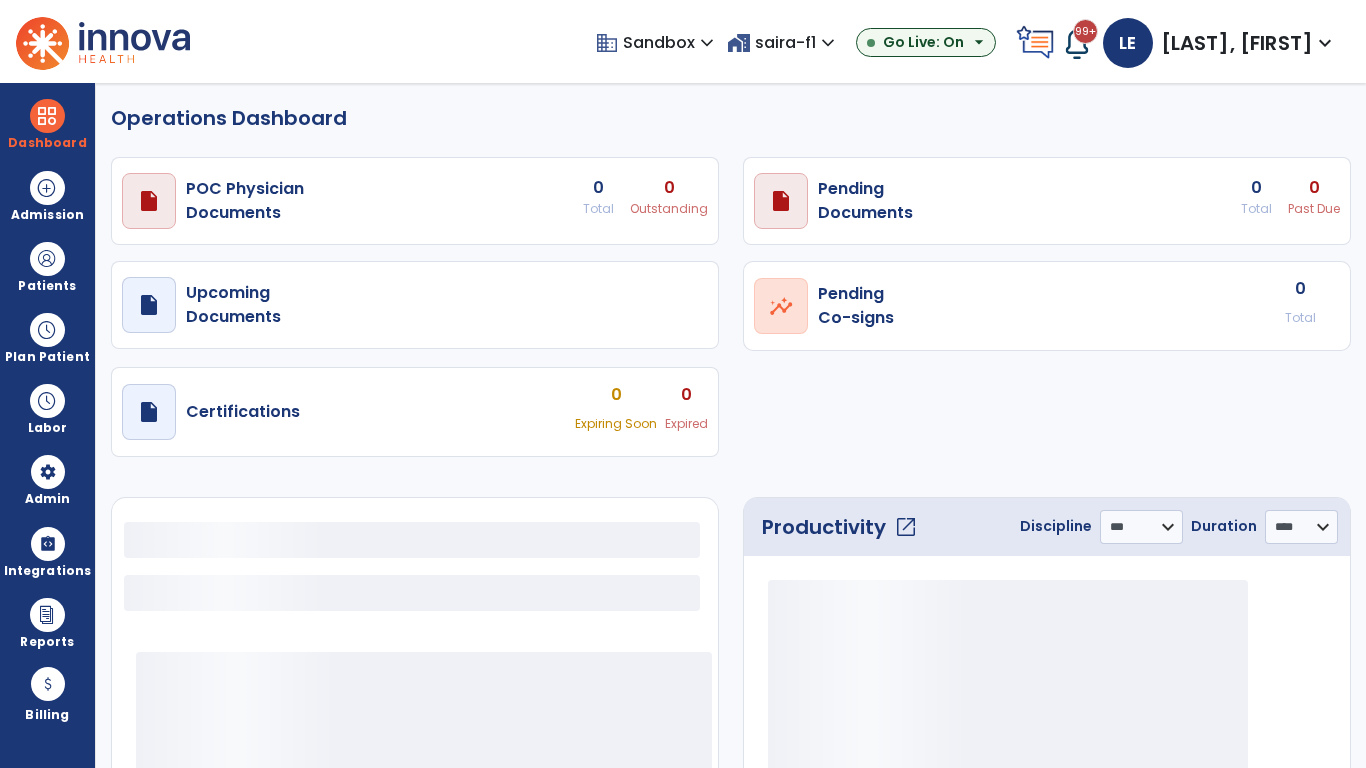 select on "***" 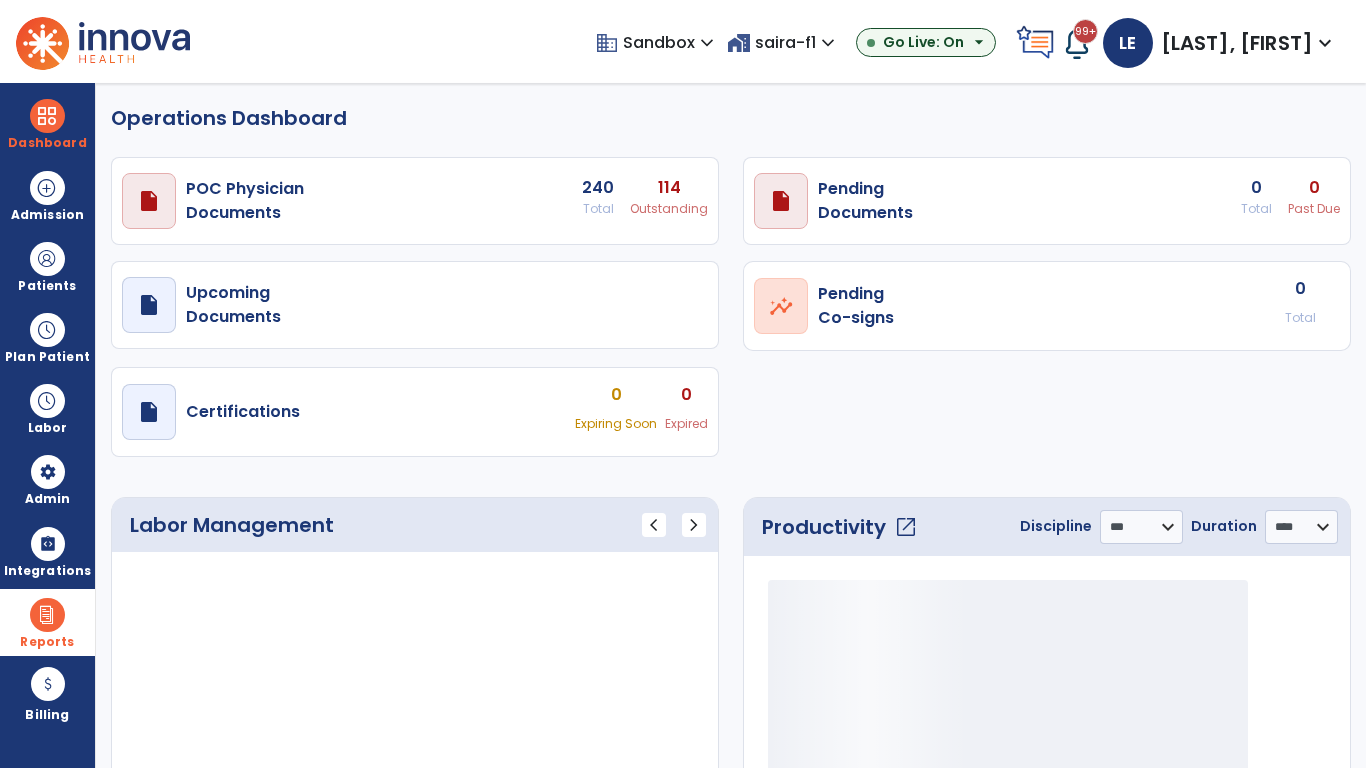 click at bounding box center (47, 615) 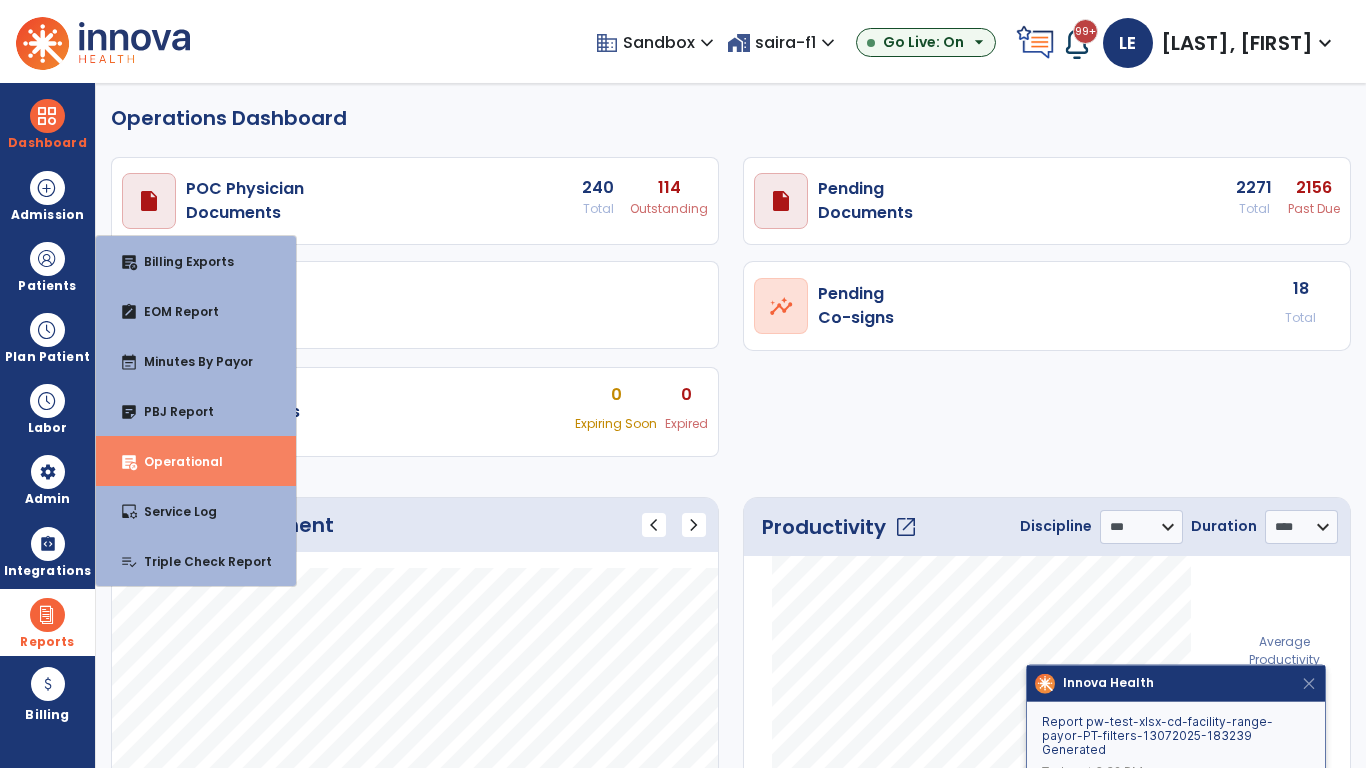 click on "Operational" at bounding box center [175, 461] 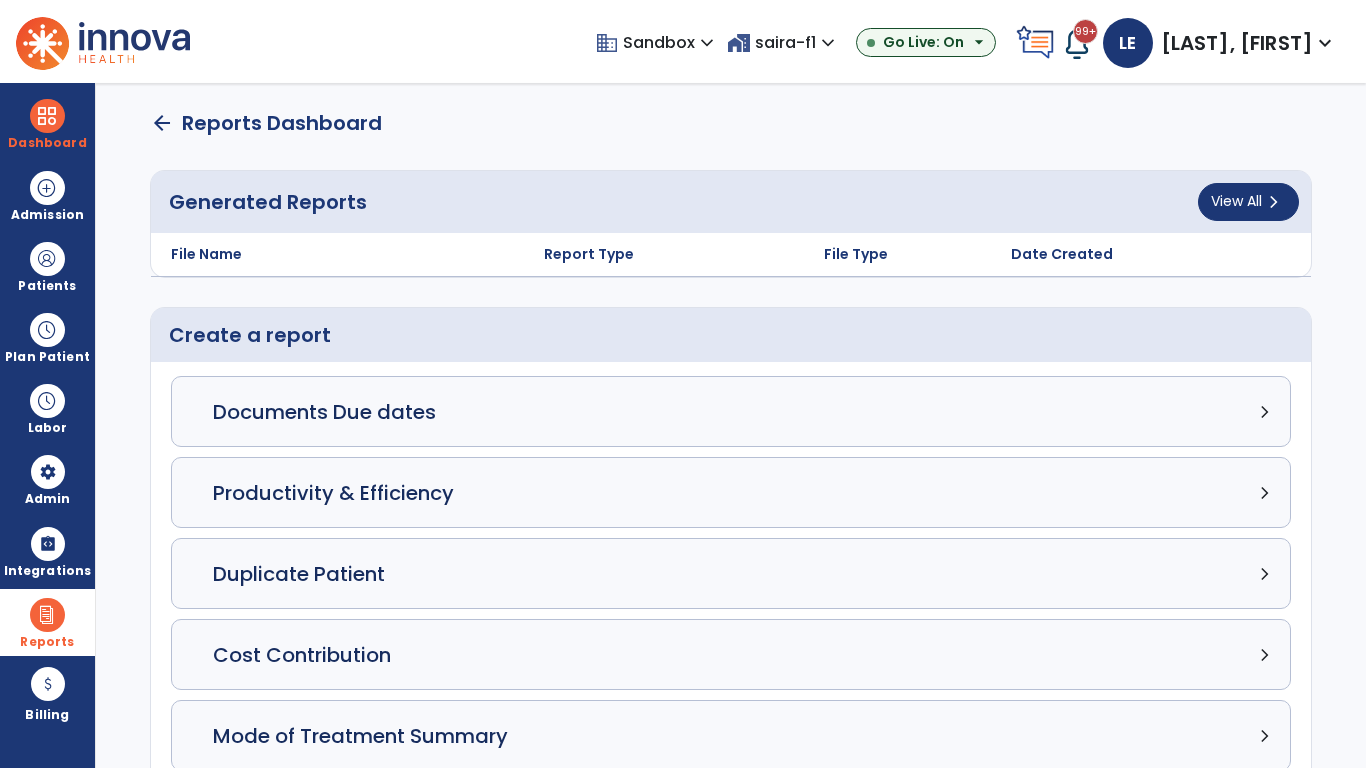click on "Census Detail chevron_right" 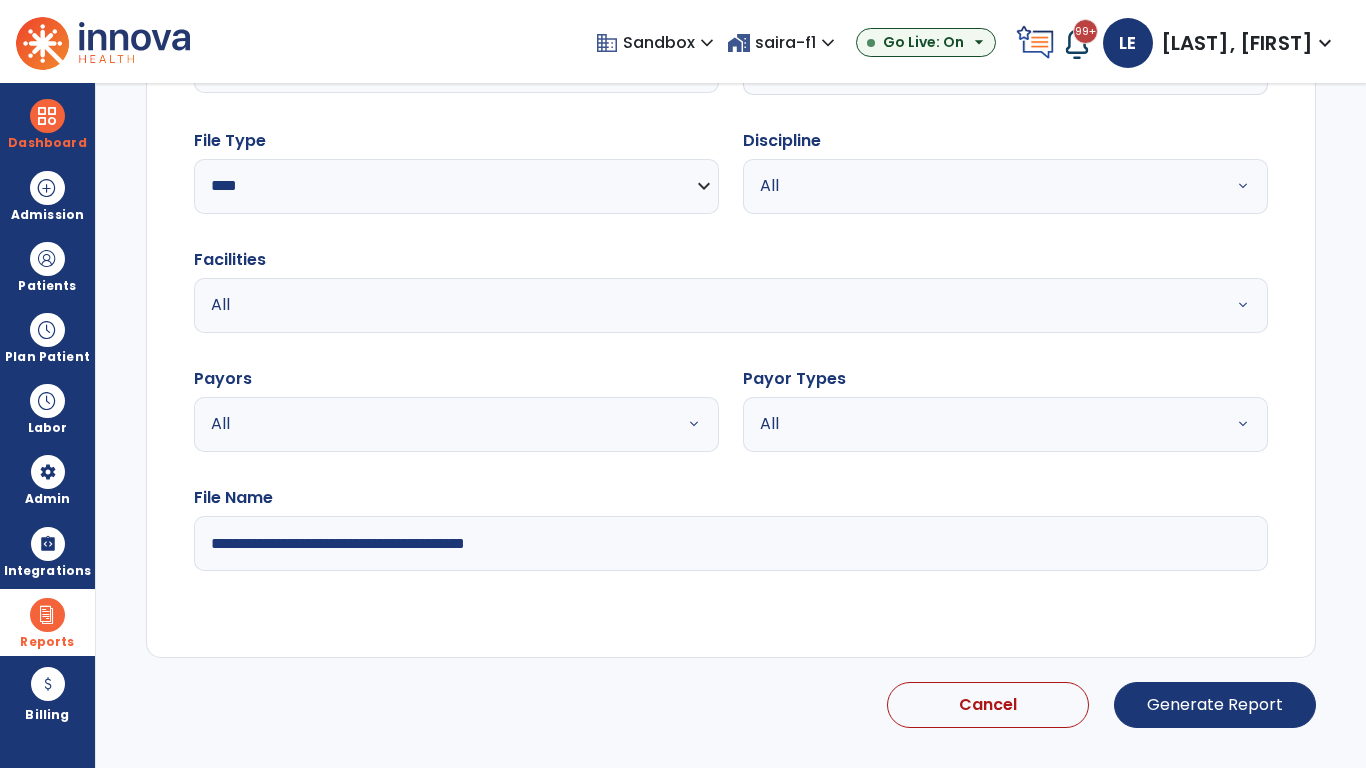 select on "*****" 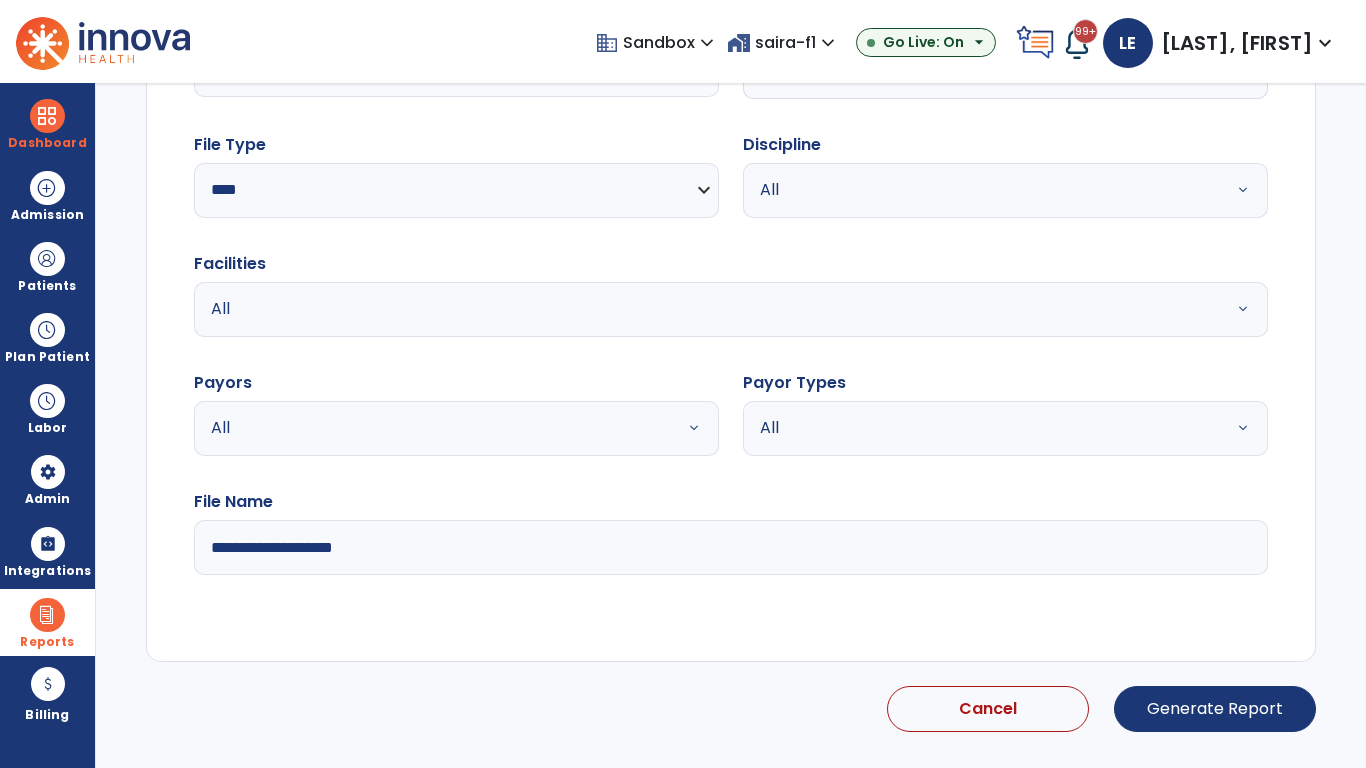 select on "*" 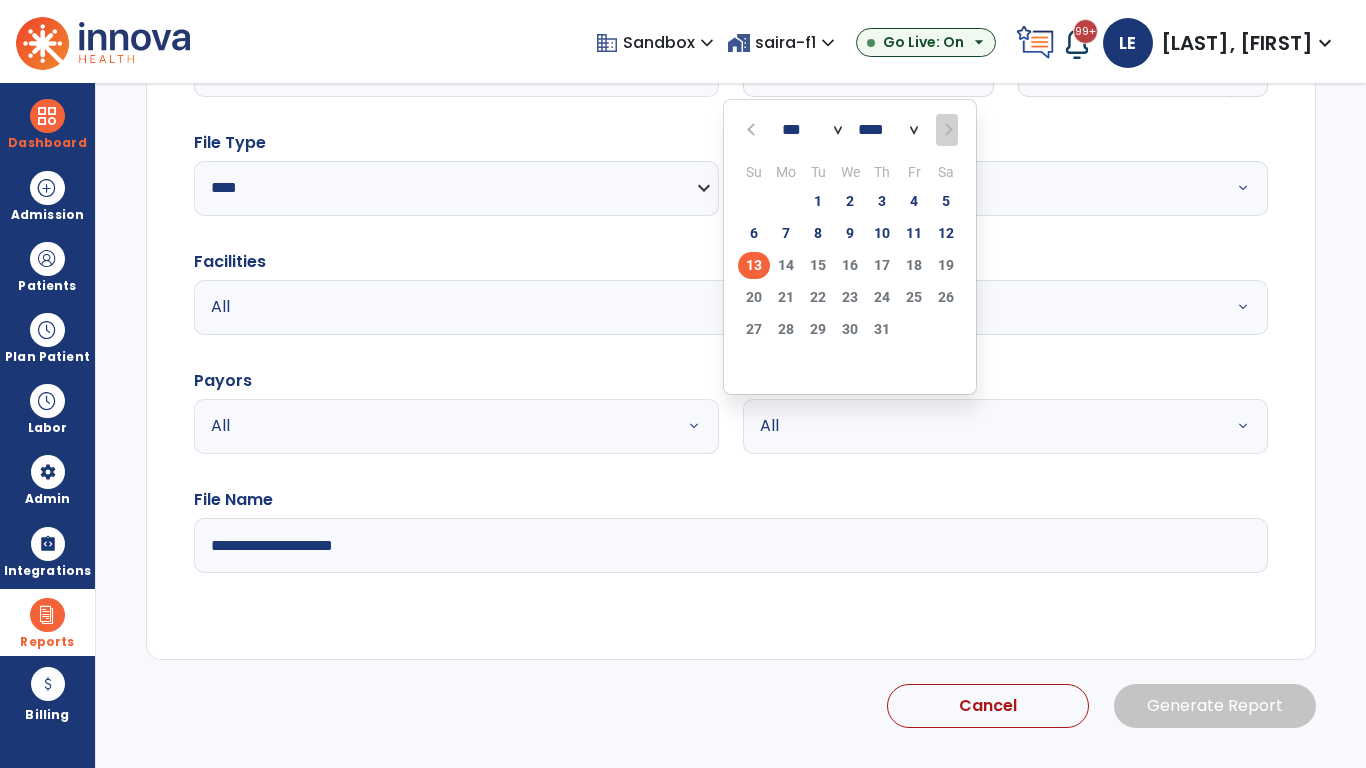 select on "****" 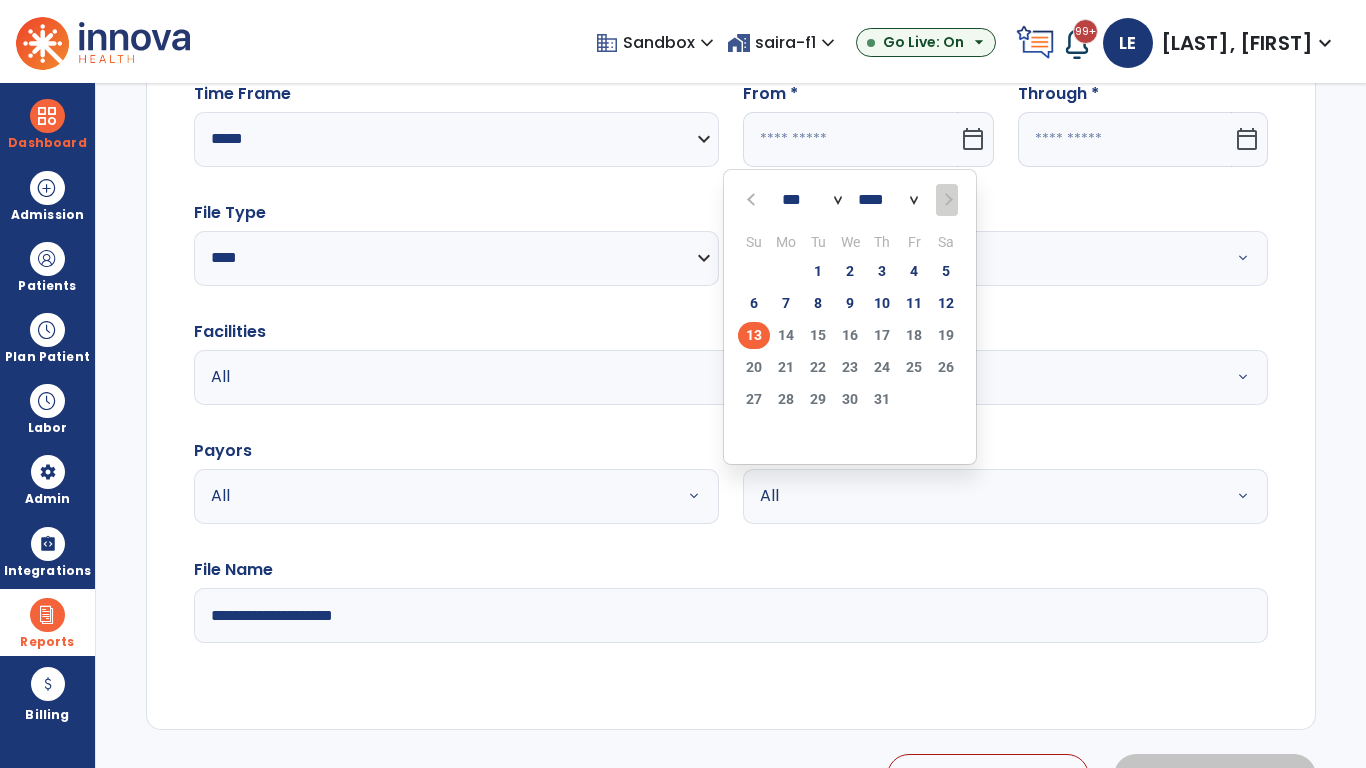 click on "29" 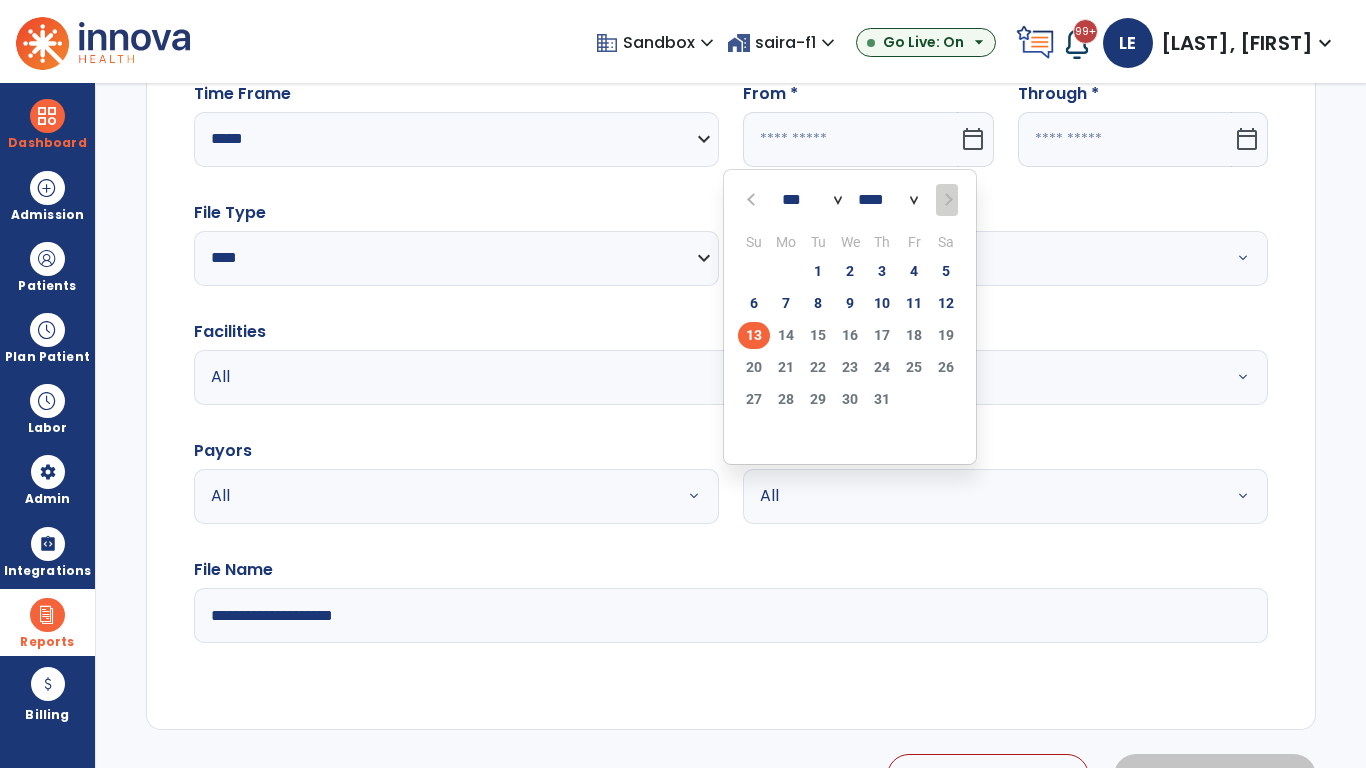 type on "**********" 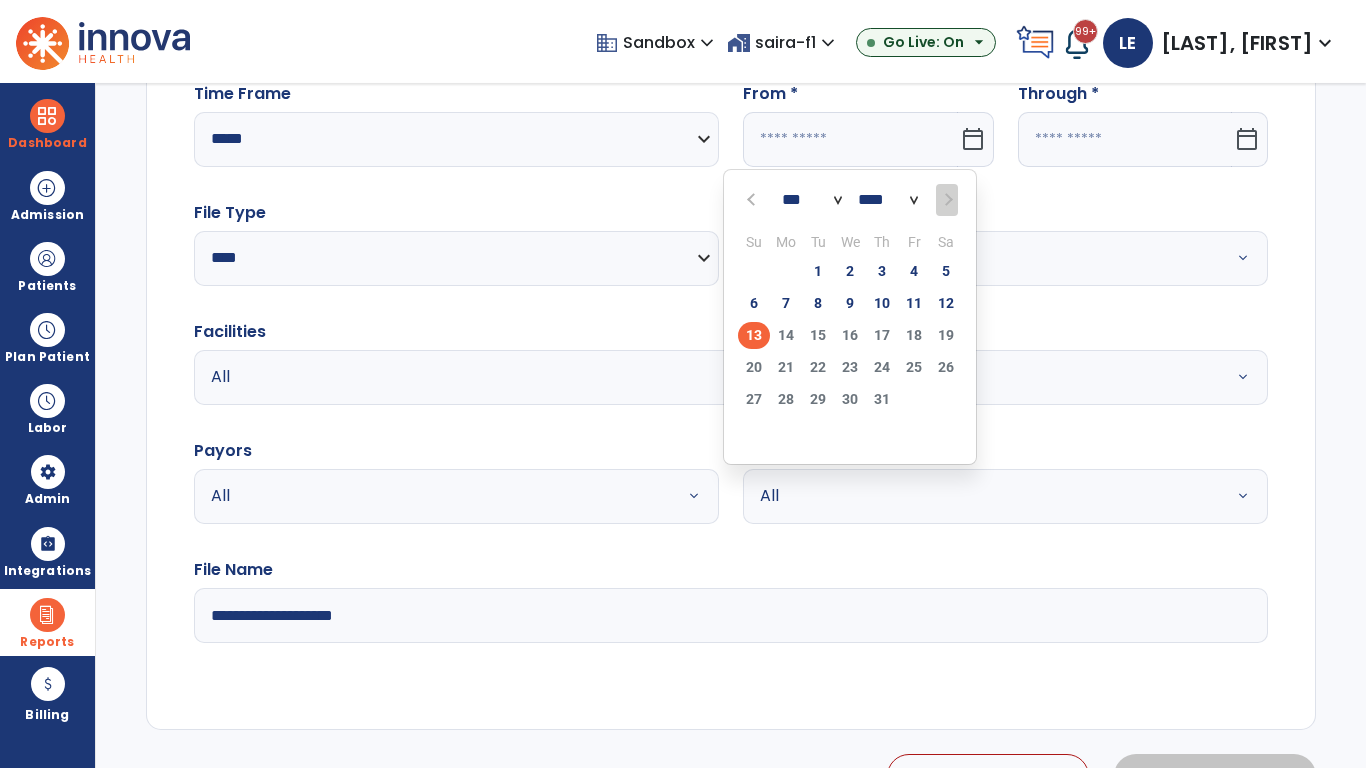 type on "*********" 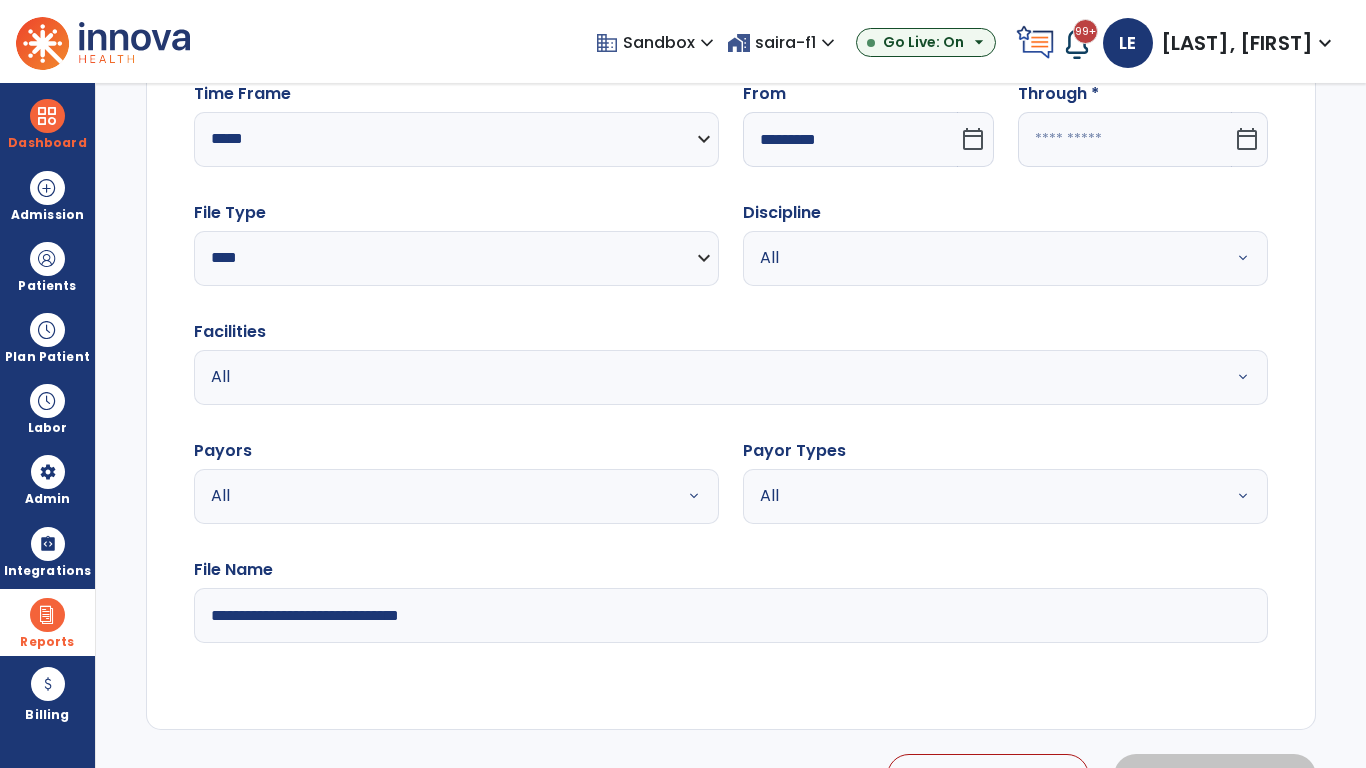 click 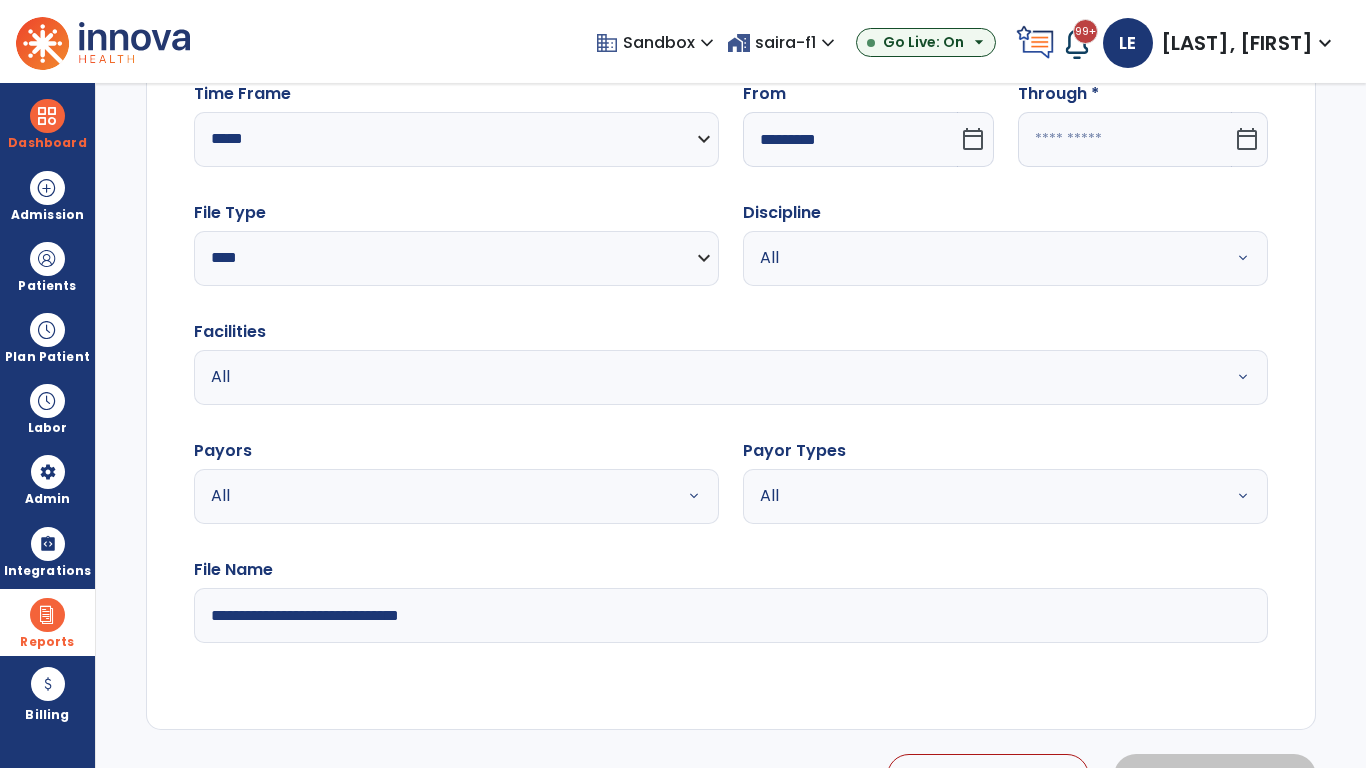 select on "*" 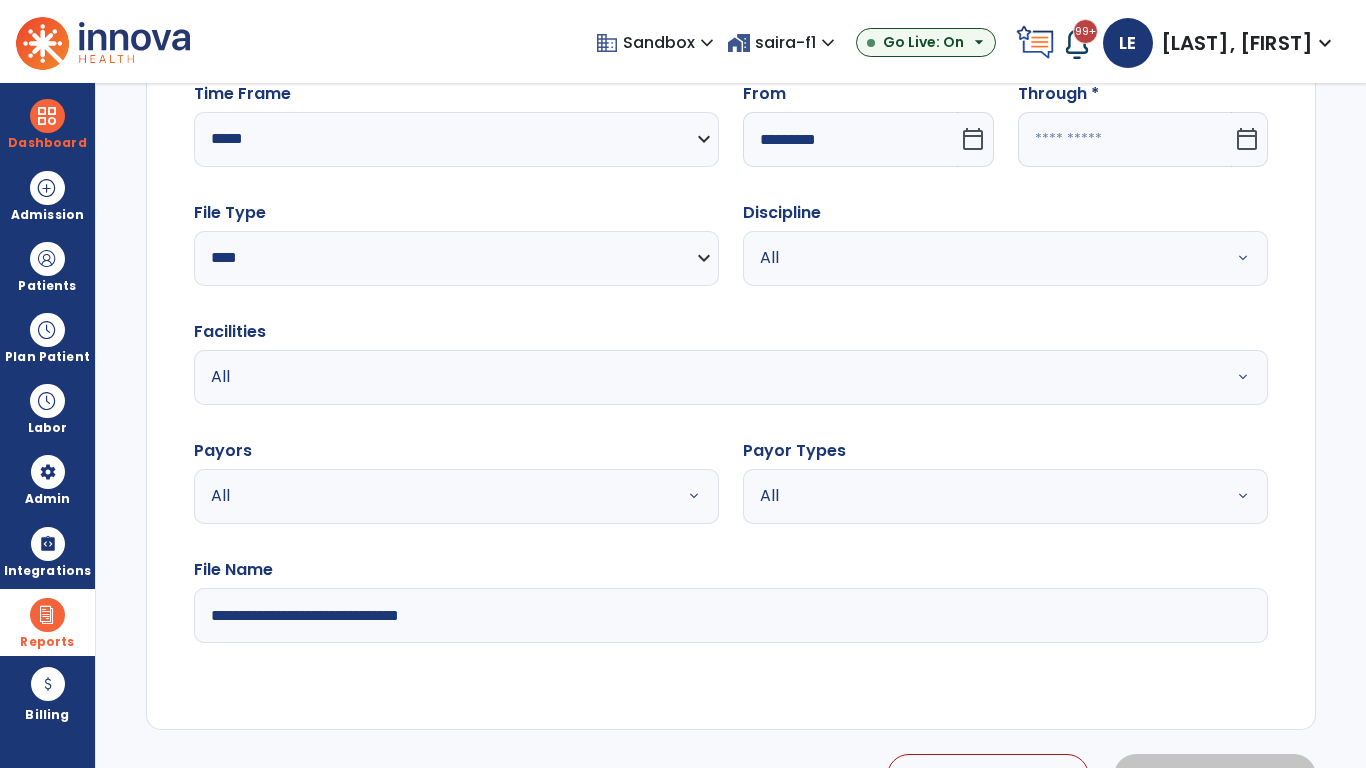 select on "****" 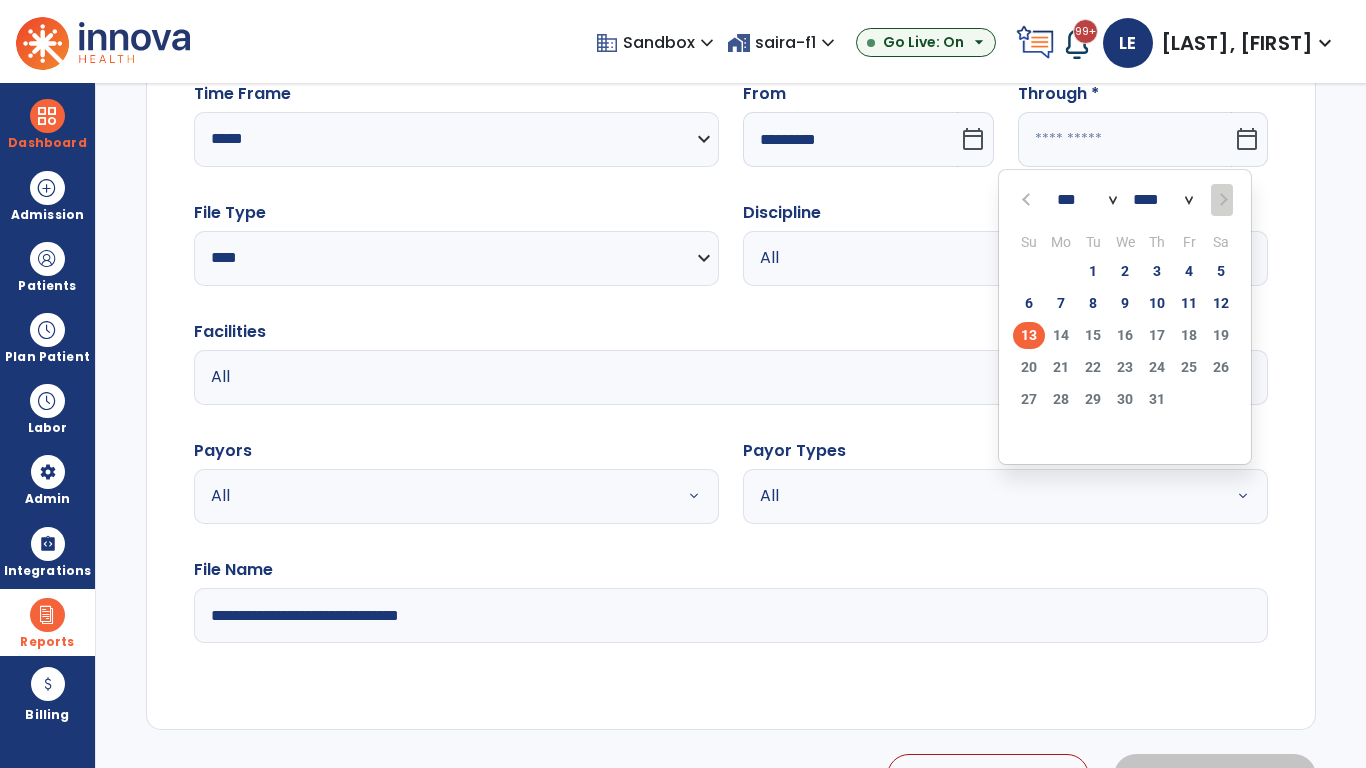 select on "*" 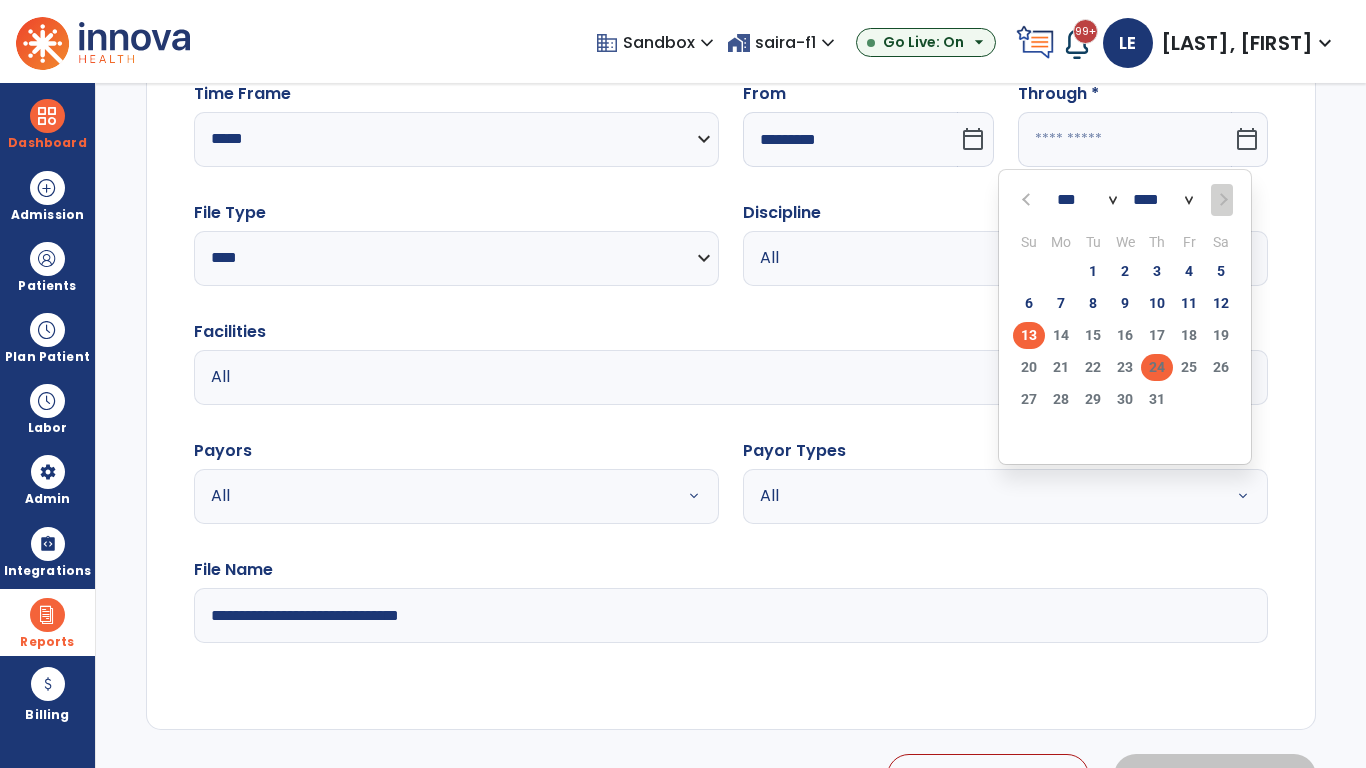 click on "24" 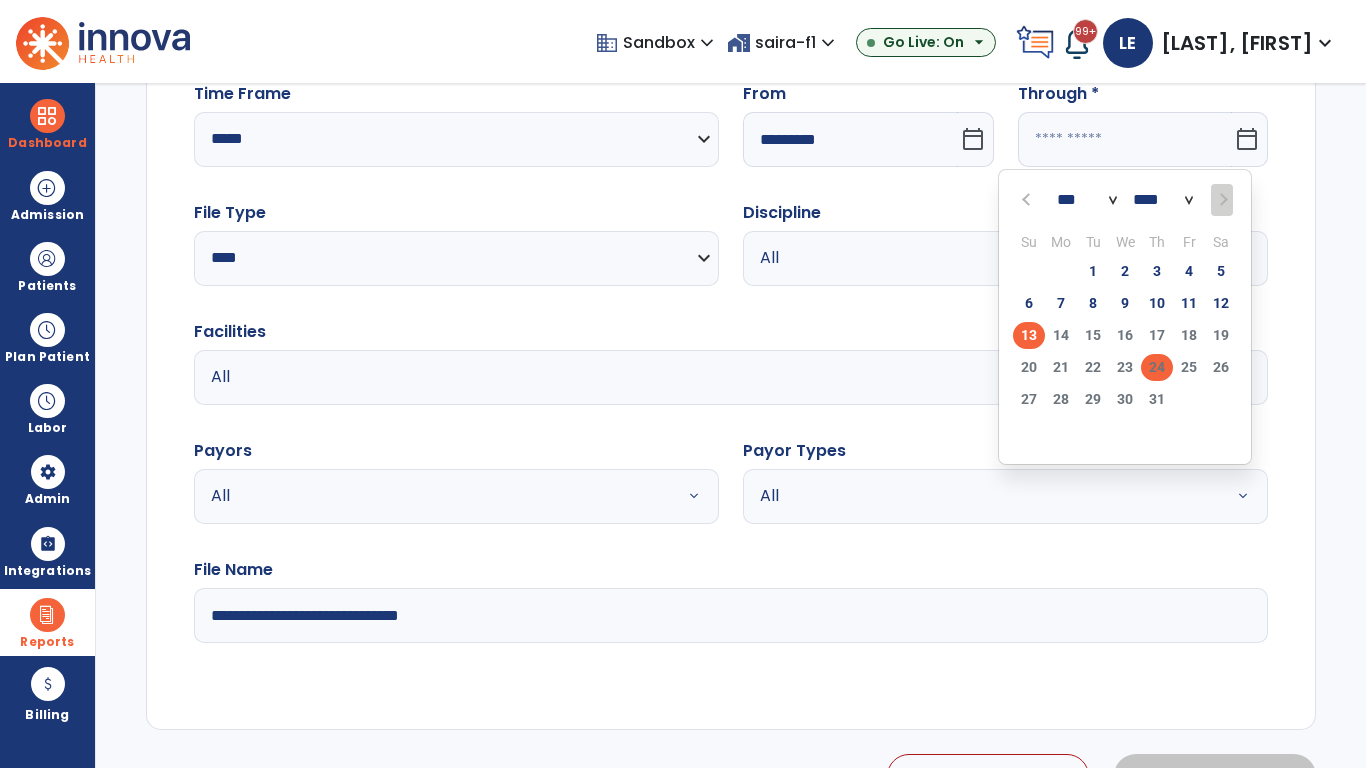 type on "**********" 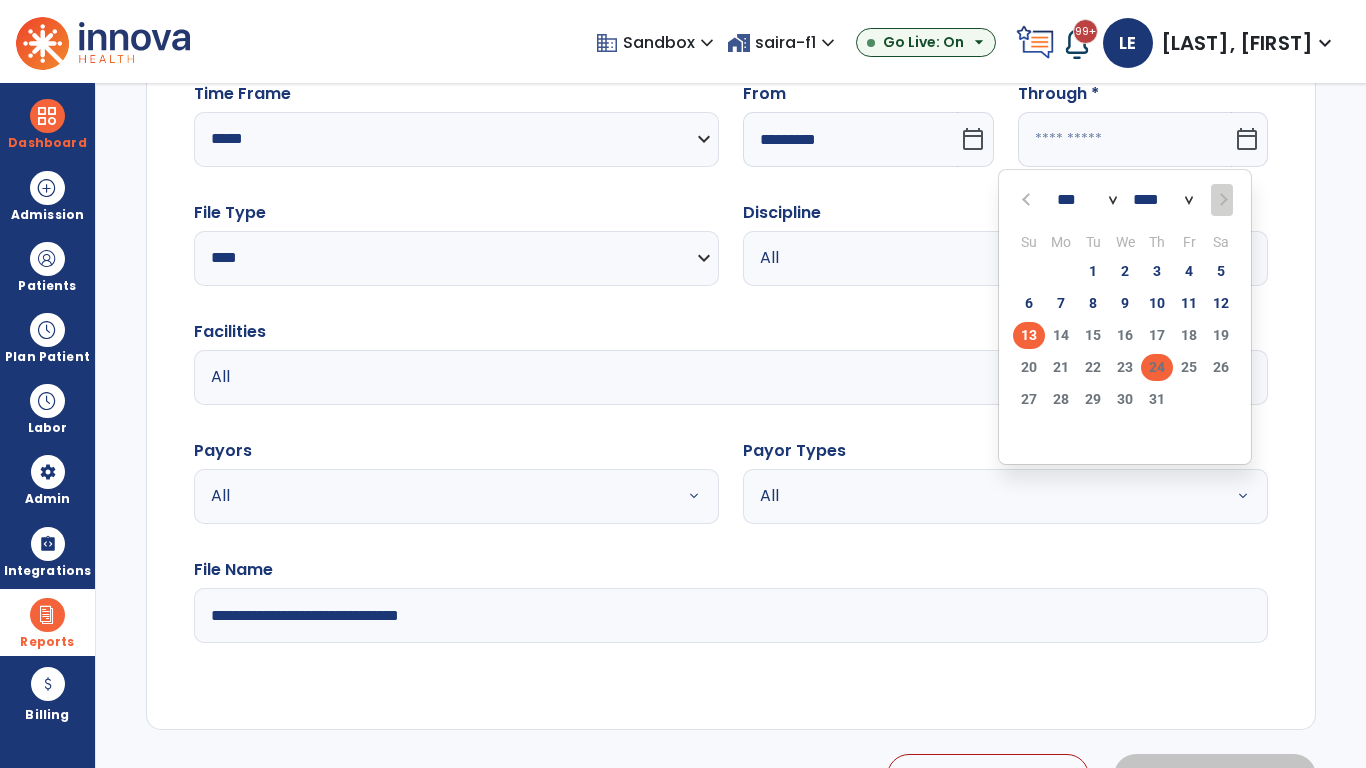 type on "*********" 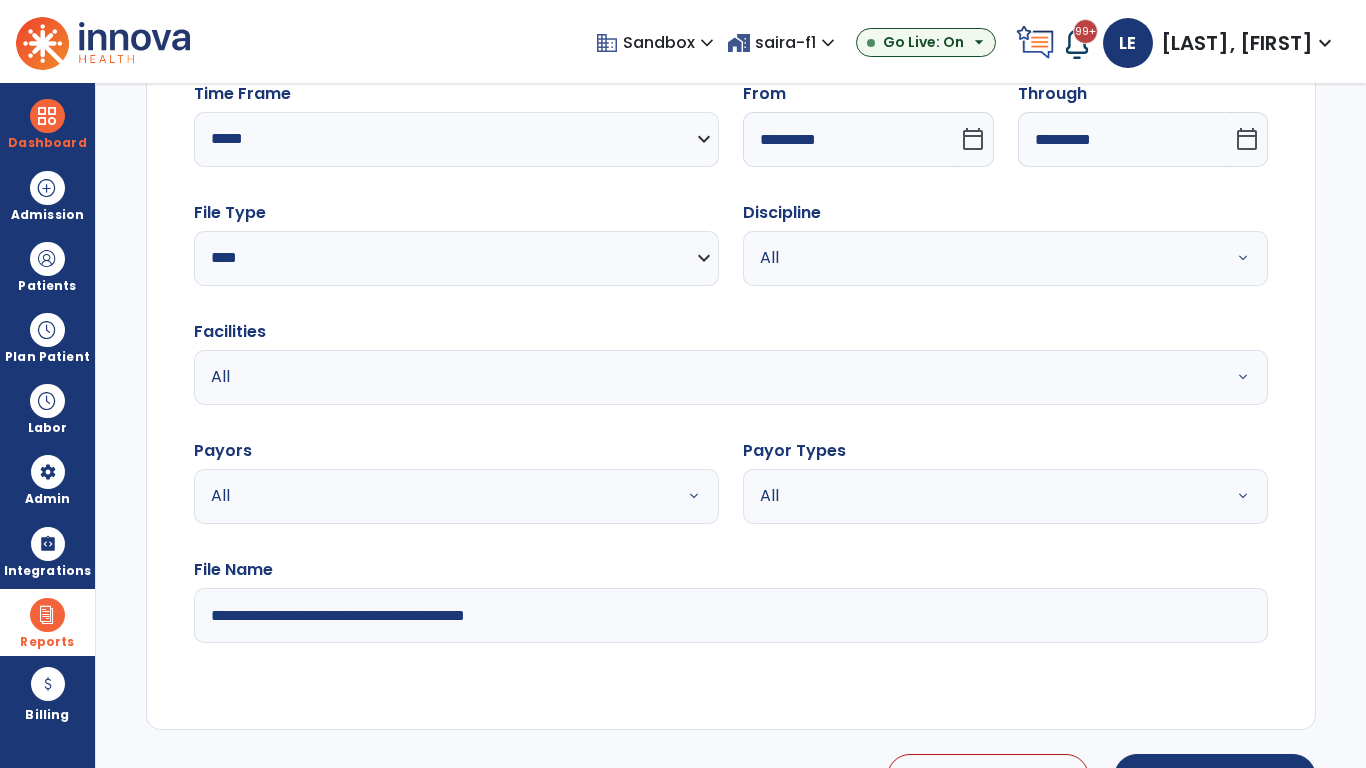 click on "All" at bounding box center [981, 258] 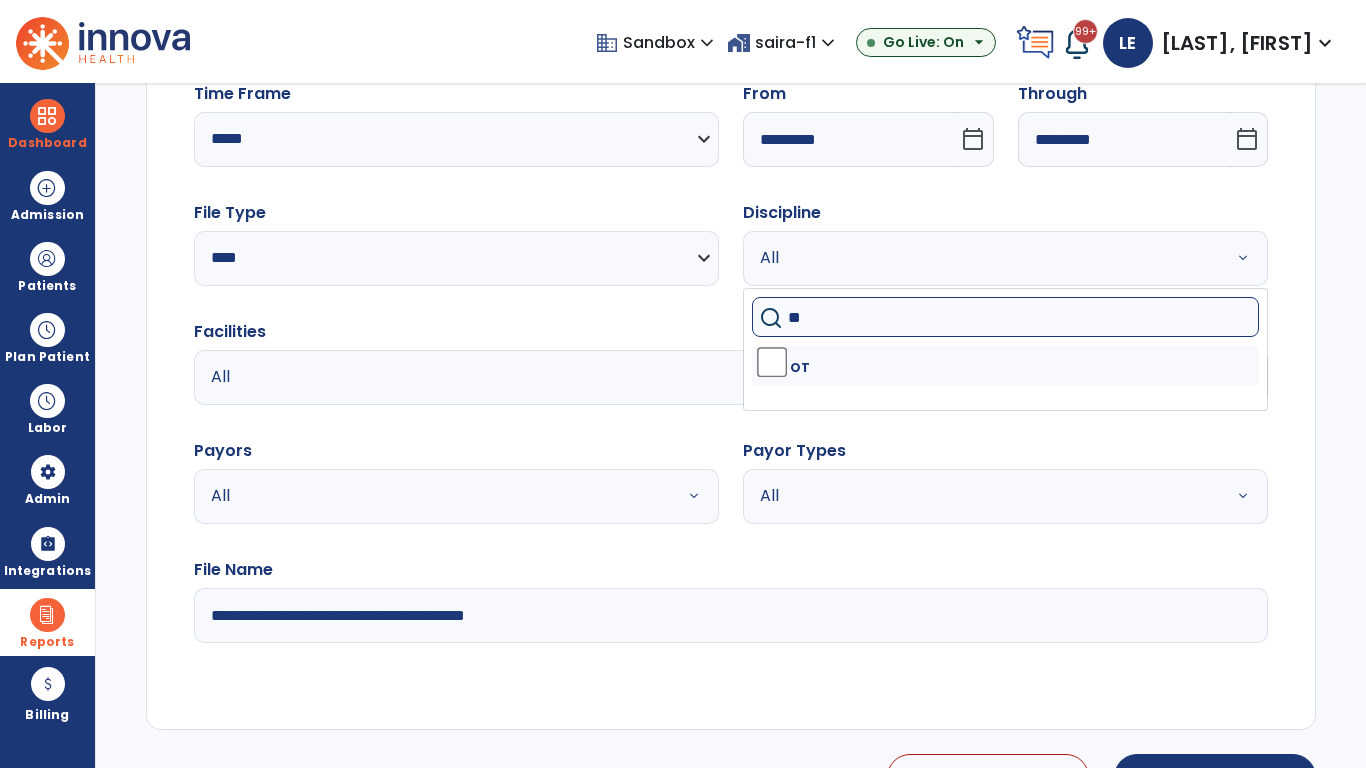 type on "**" 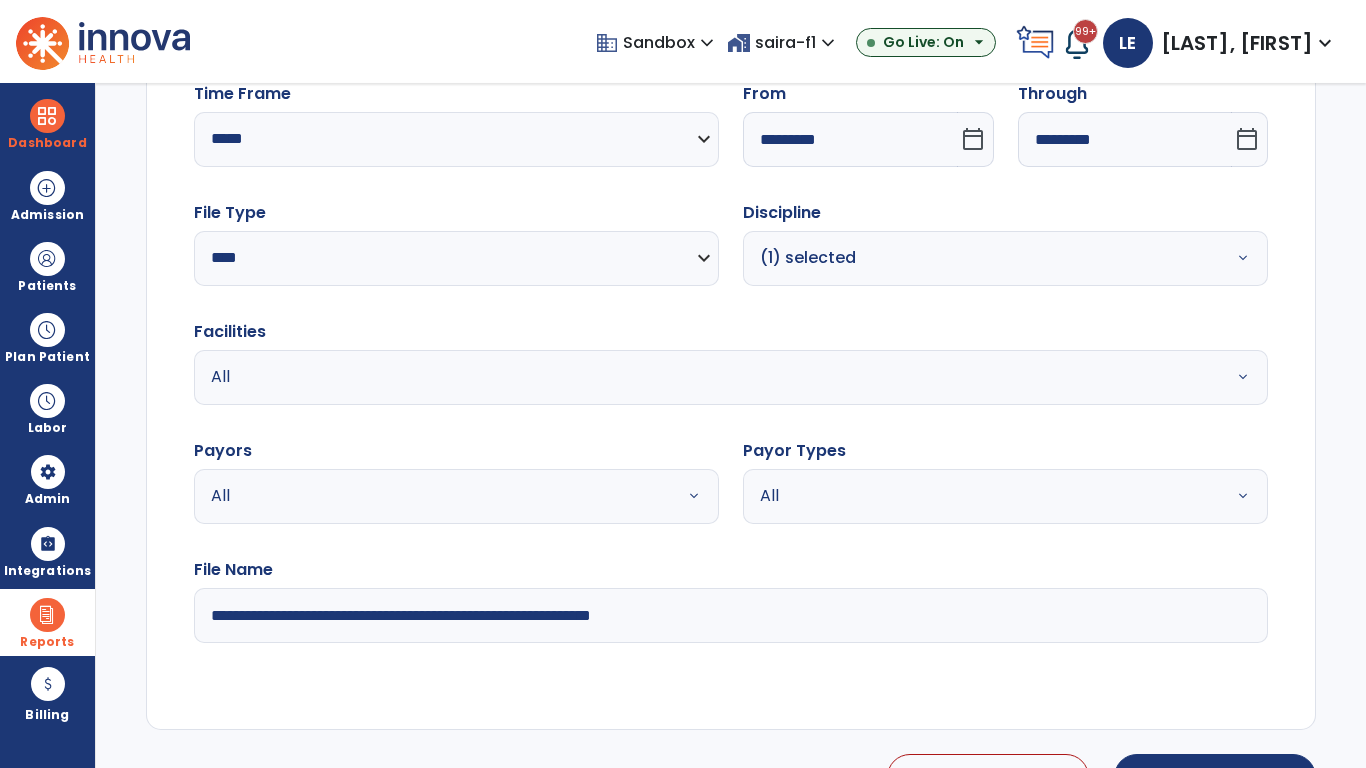 type on "**********" 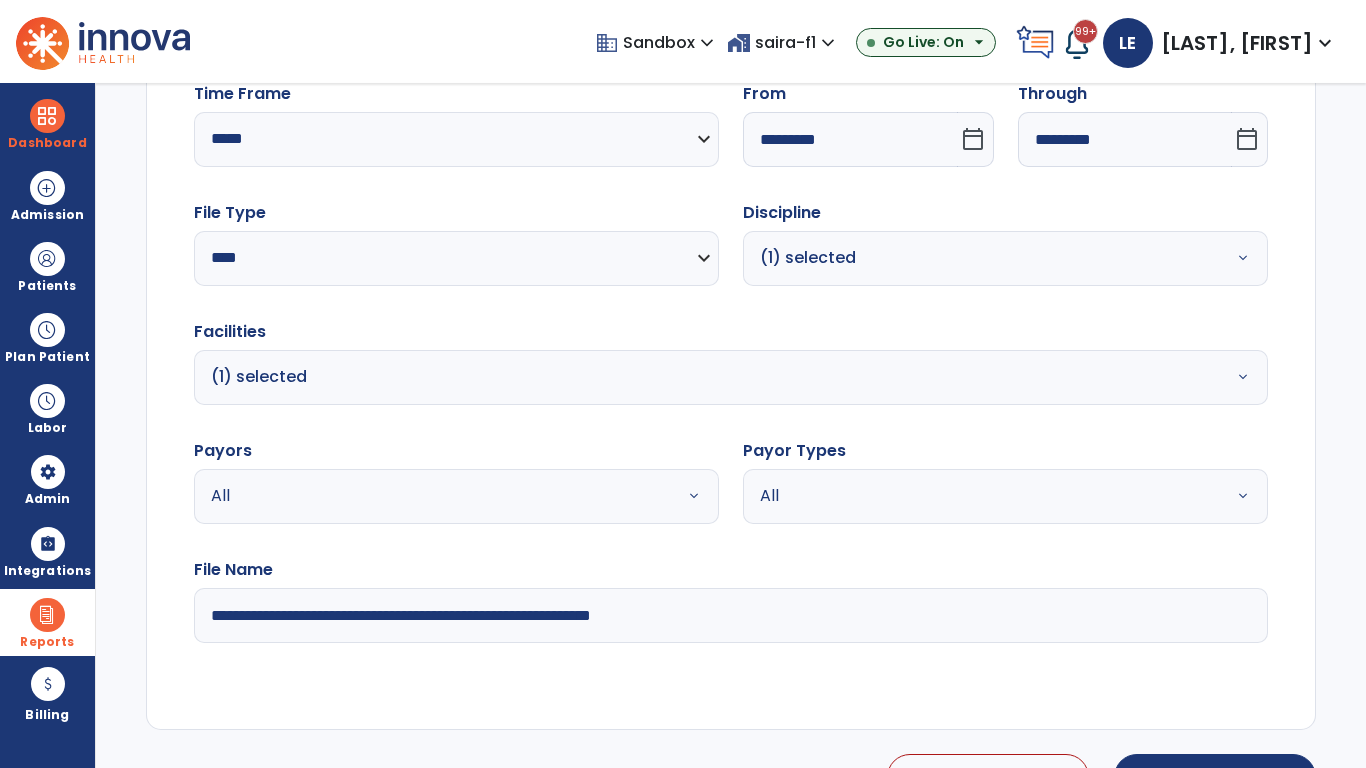 click on "All" at bounding box center (432, 496) 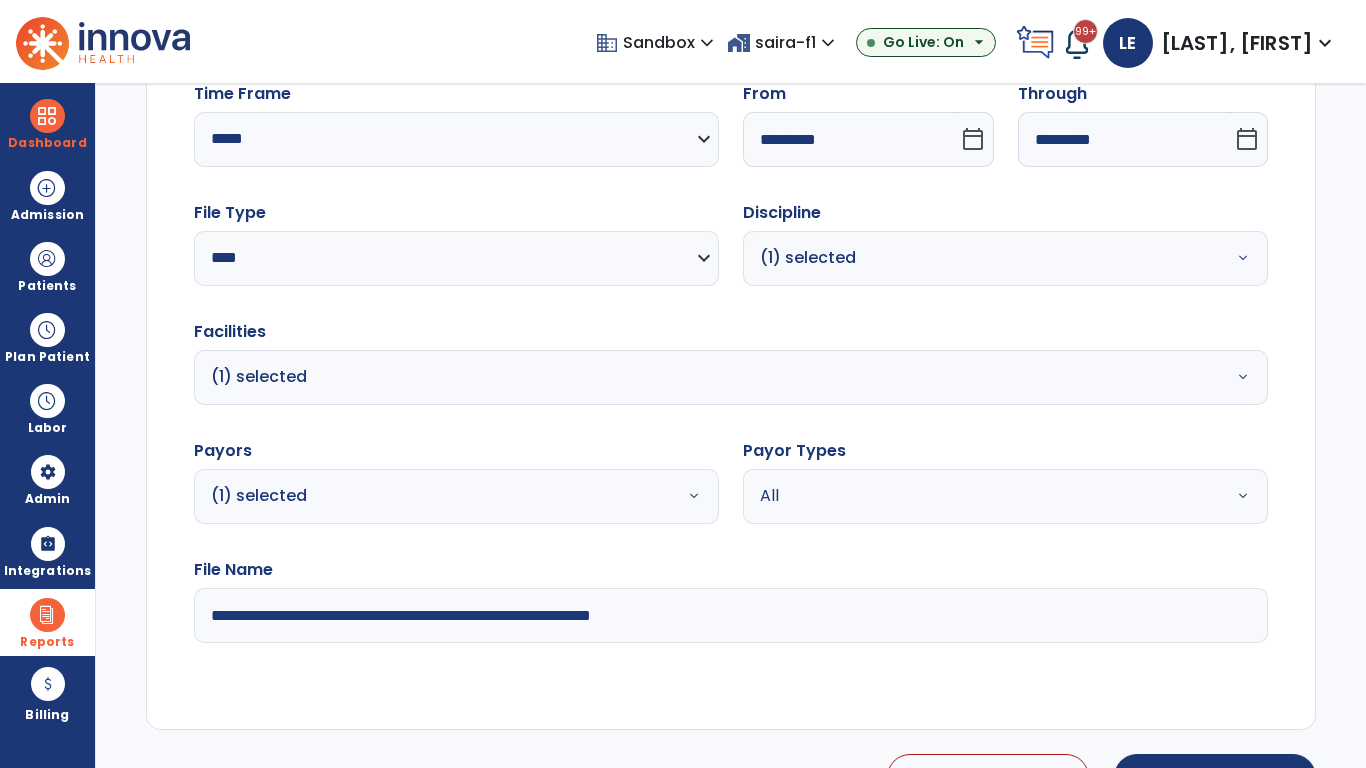 click on "All" at bounding box center (981, 496) 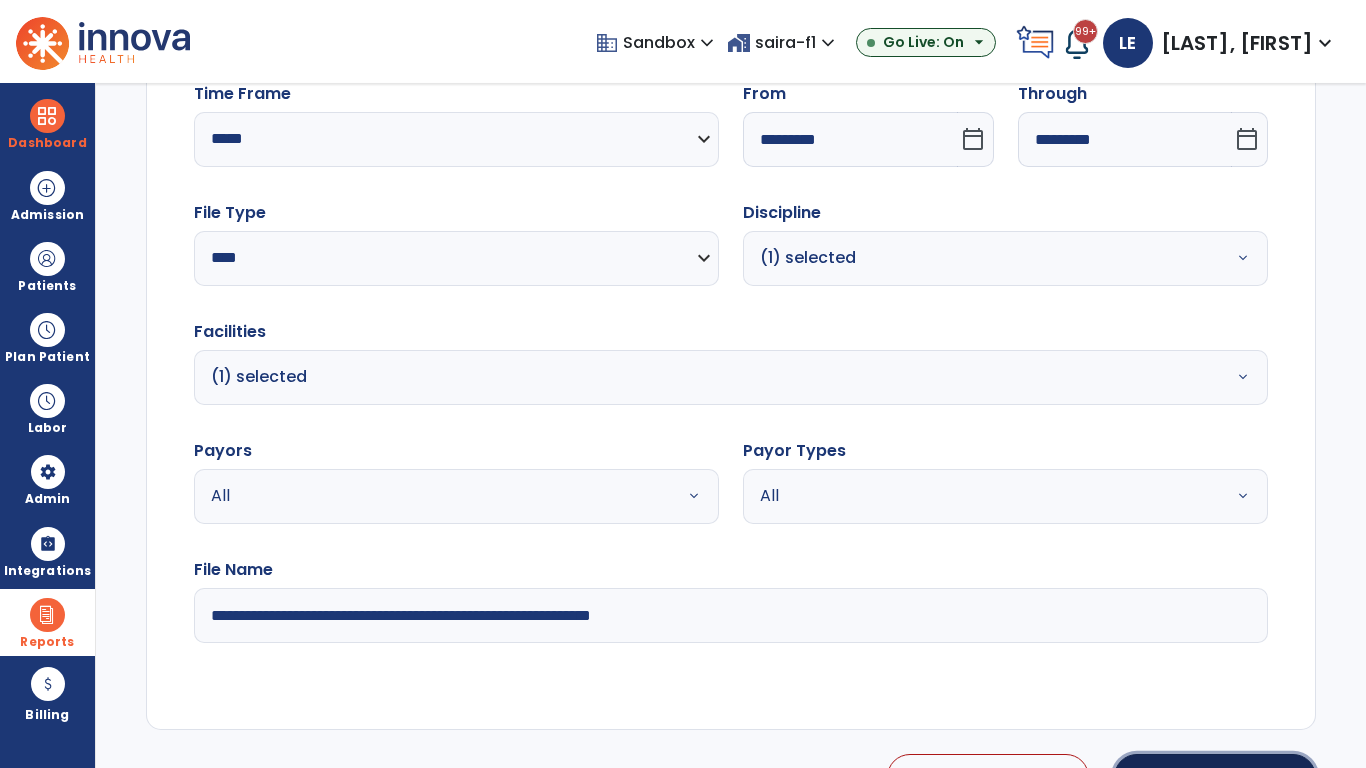 click on "Generate Report" 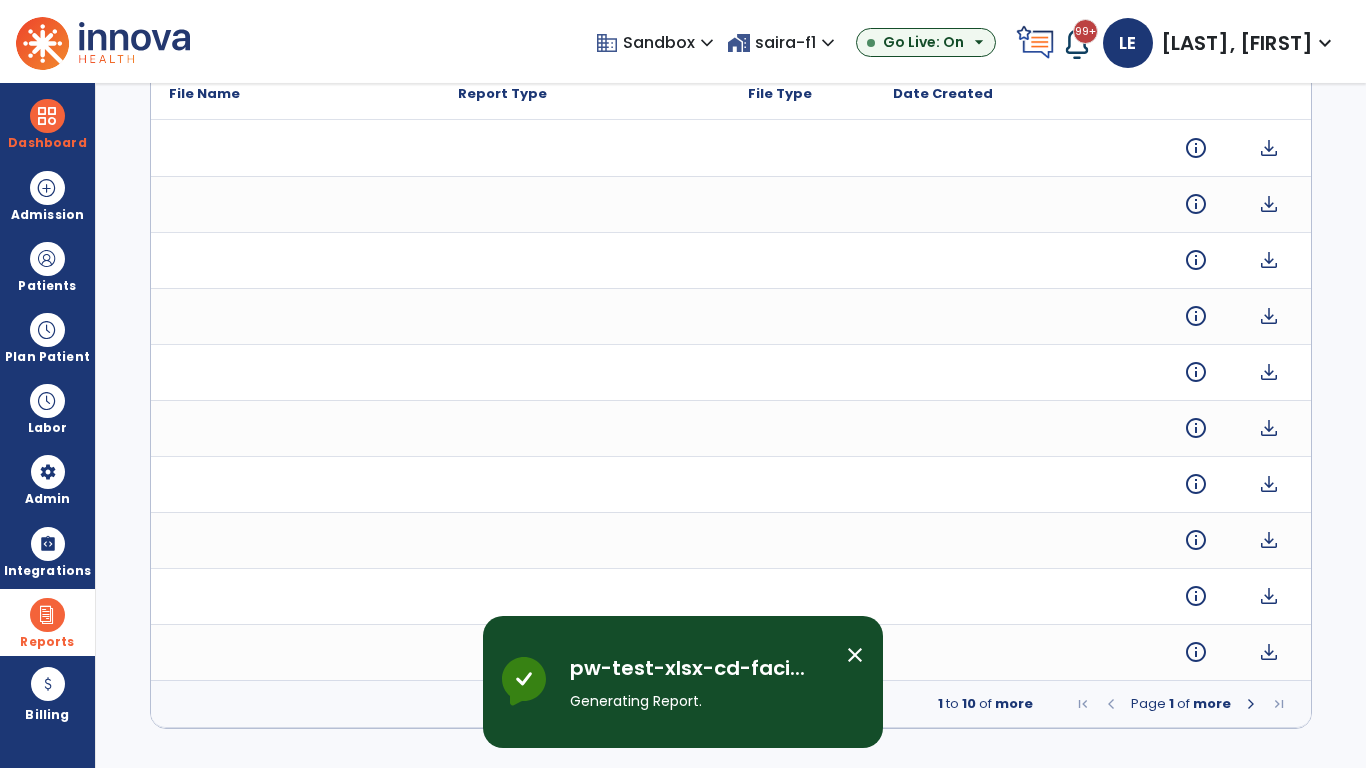 scroll, scrollTop: 0, scrollLeft: 0, axis: both 